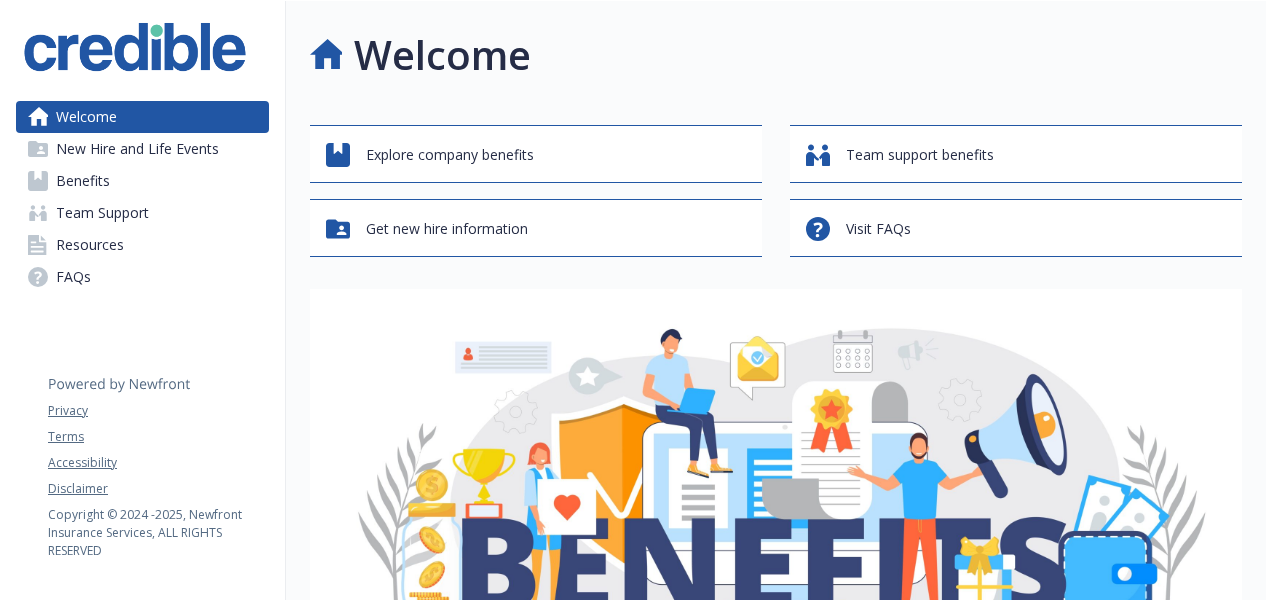 scroll, scrollTop: 0, scrollLeft: 0, axis: both 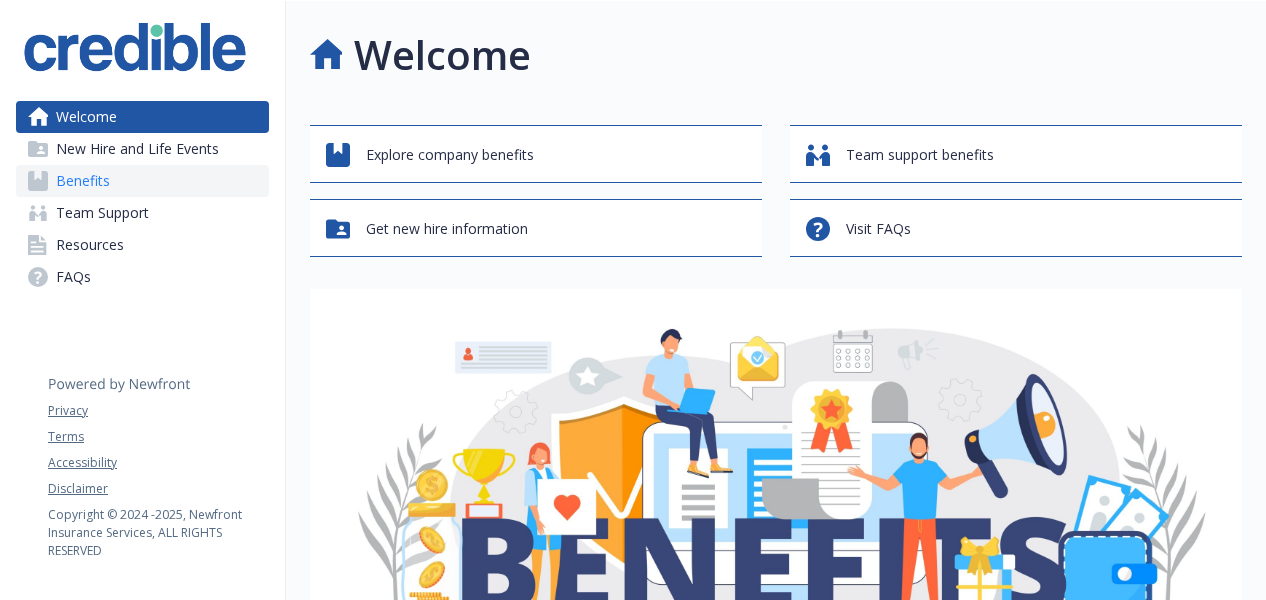 click on "Benefits" at bounding box center [83, 181] 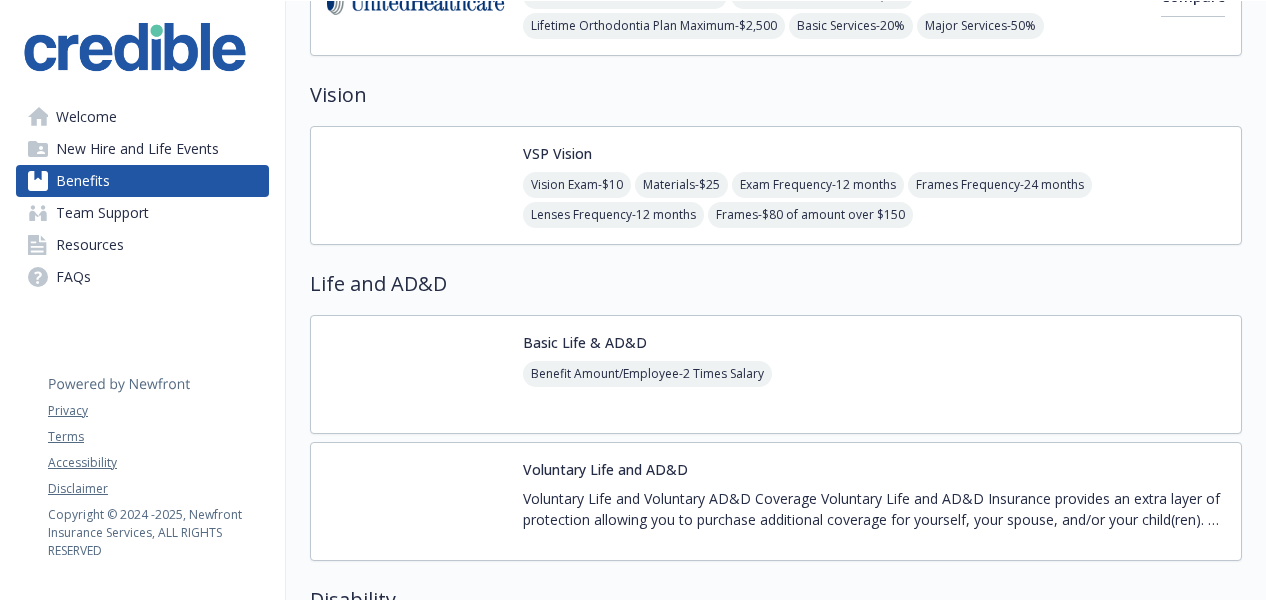 scroll, scrollTop: 749, scrollLeft: 0, axis: vertical 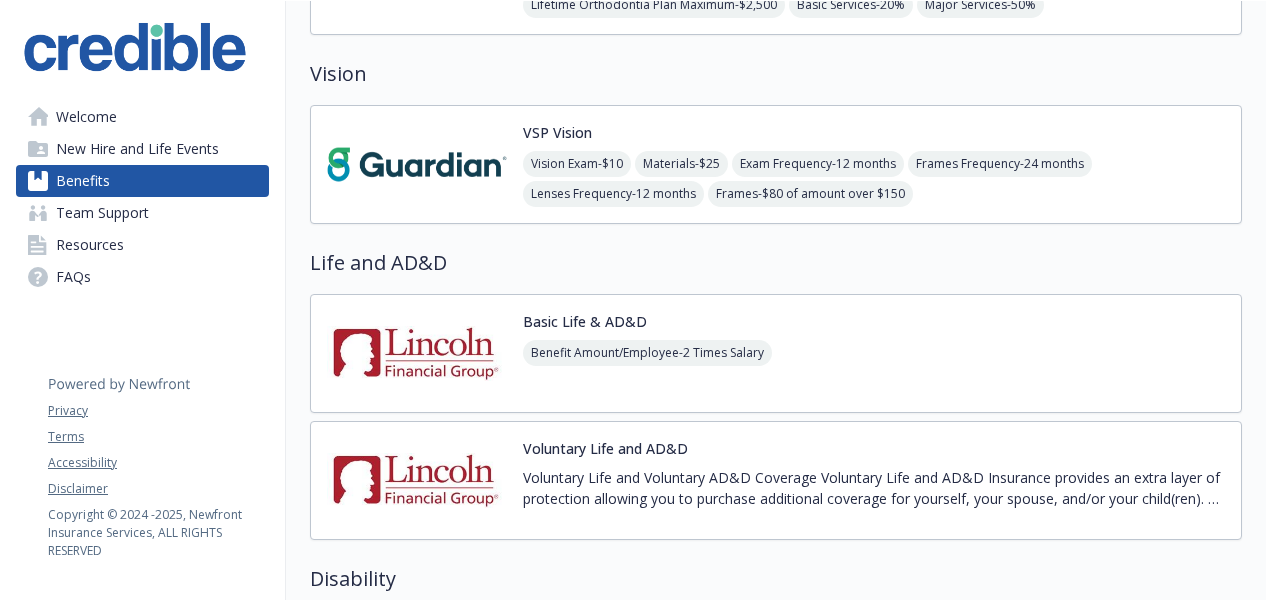 click at bounding box center [417, 164] 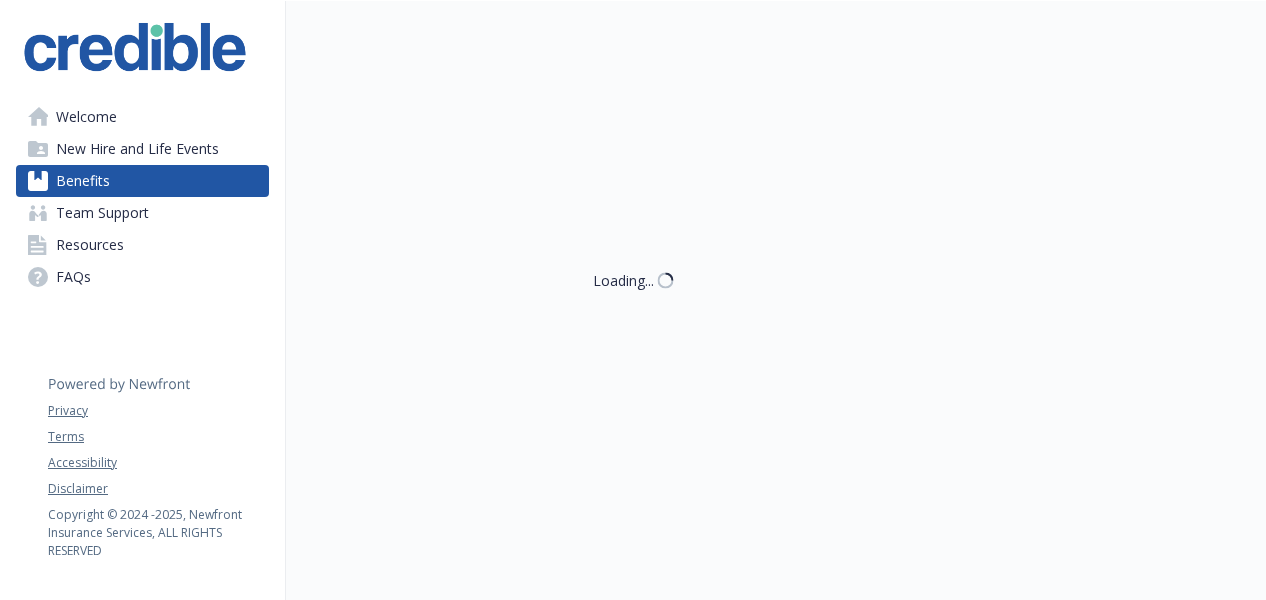 scroll, scrollTop: 749, scrollLeft: 0, axis: vertical 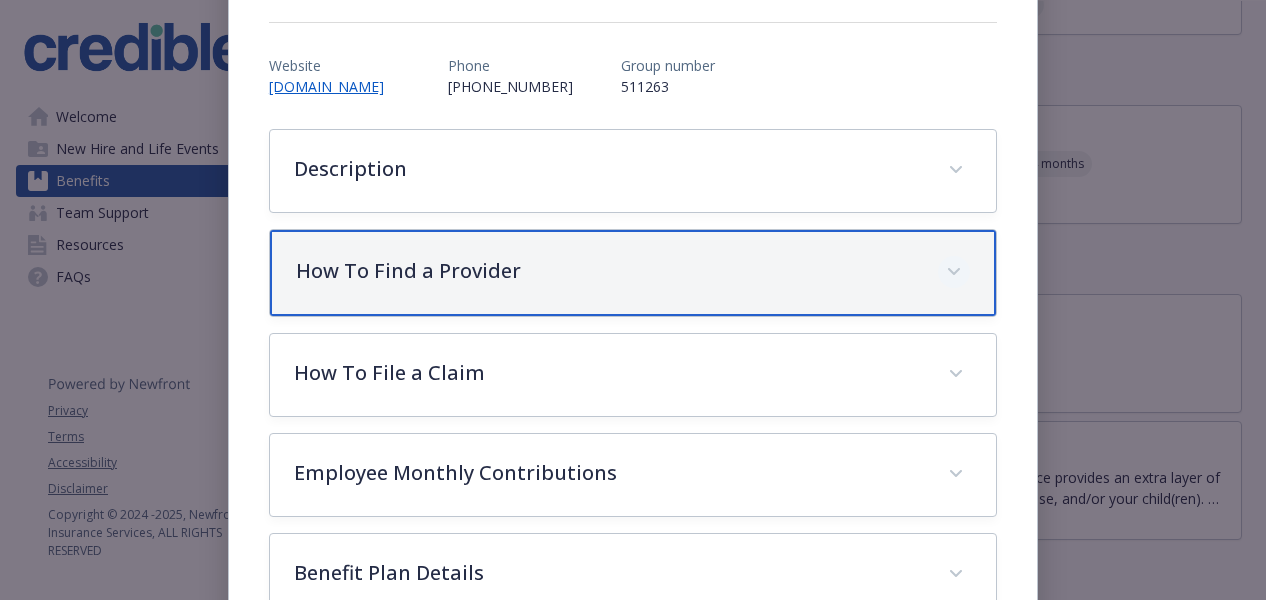 click 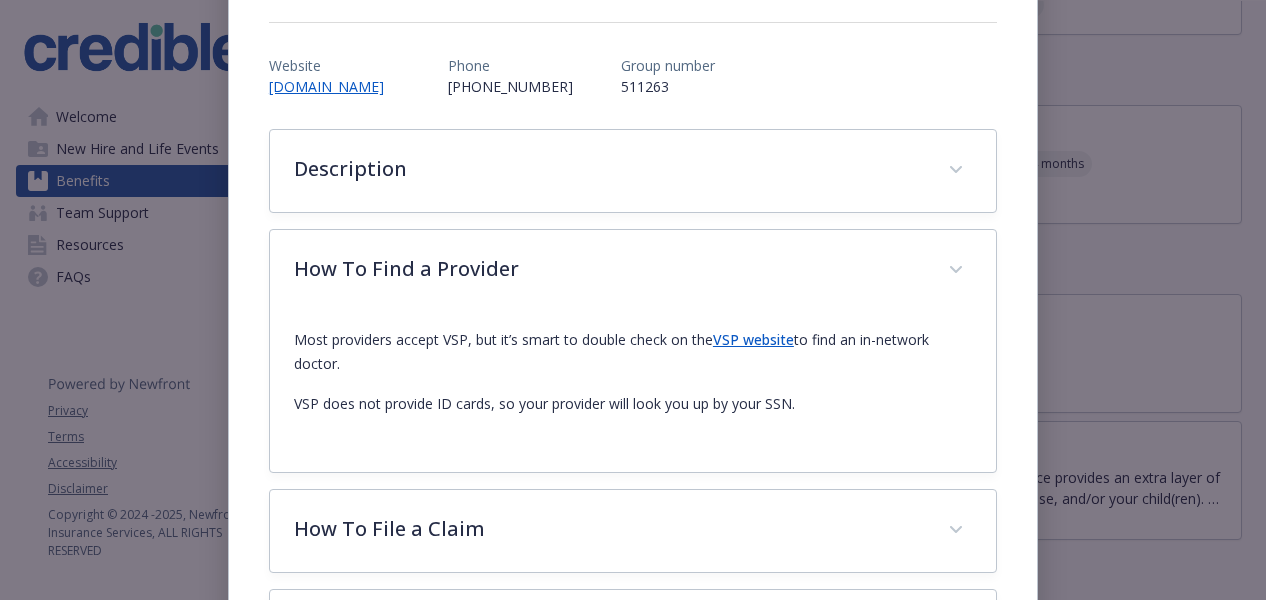 click on "VSP website" at bounding box center [753, 339] 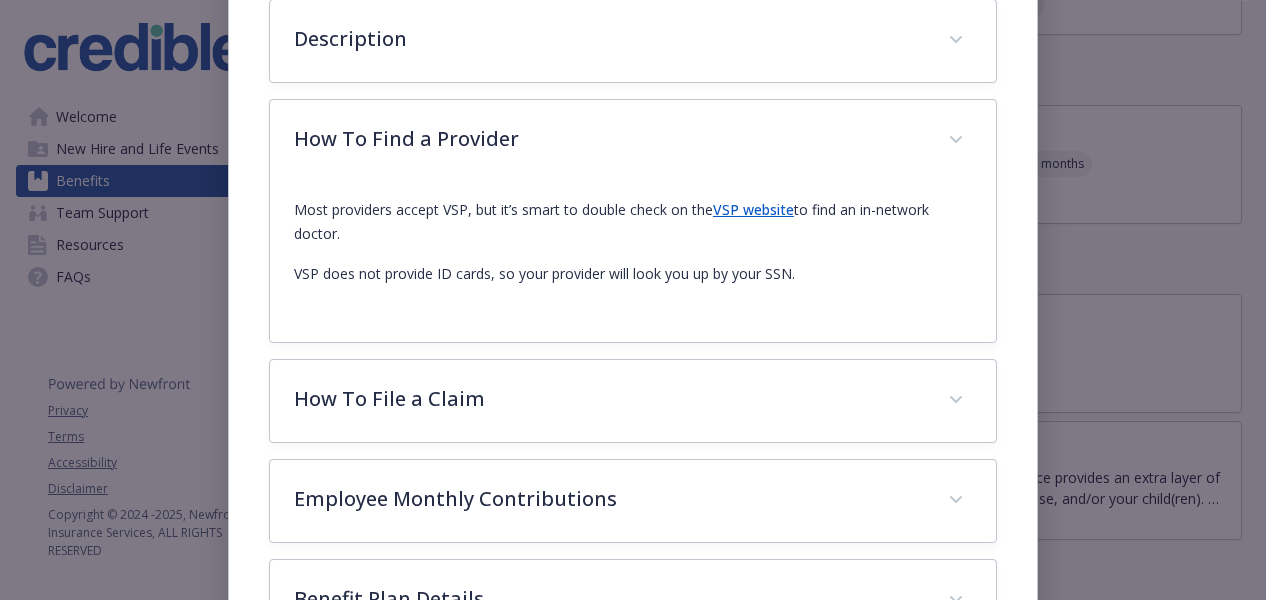 scroll, scrollTop: 337, scrollLeft: 0, axis: vertical 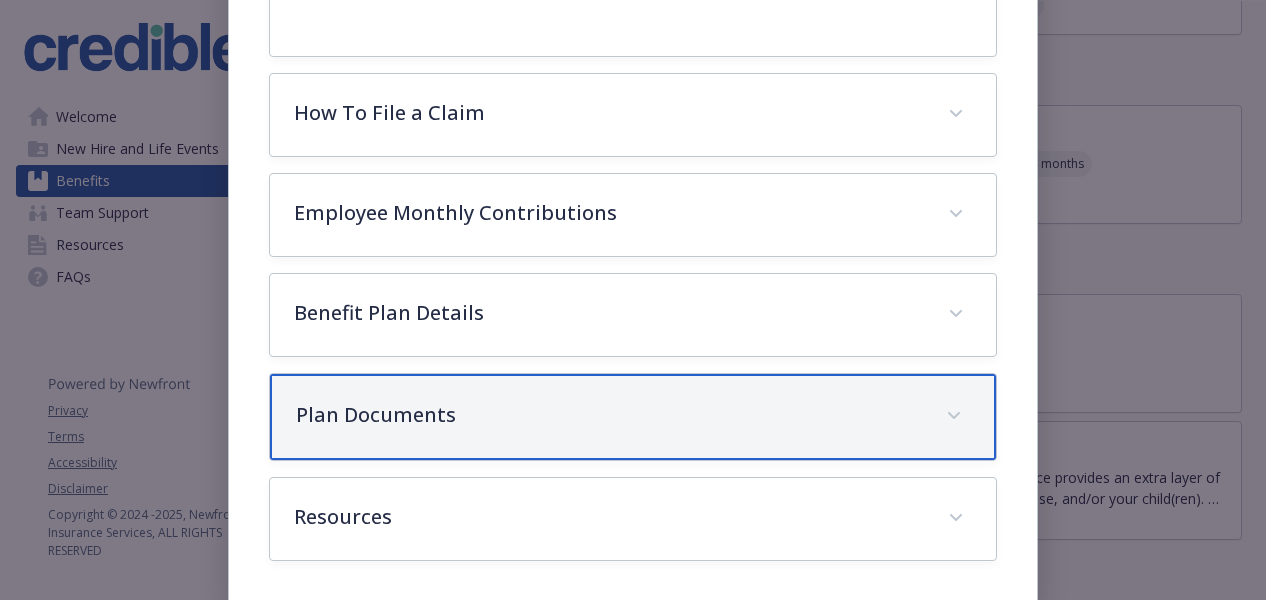 click on "Plan Documents" at bounding box center (609, 415) 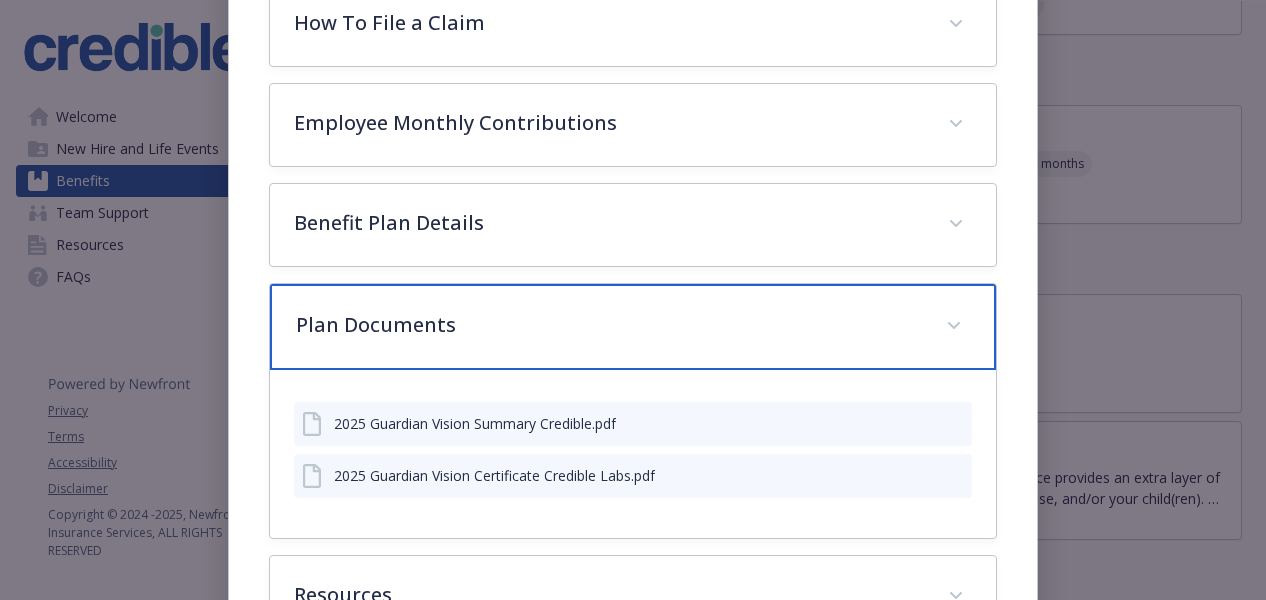 scroll, scrollTop: 796, scrollLeft: 0, axis: vertical 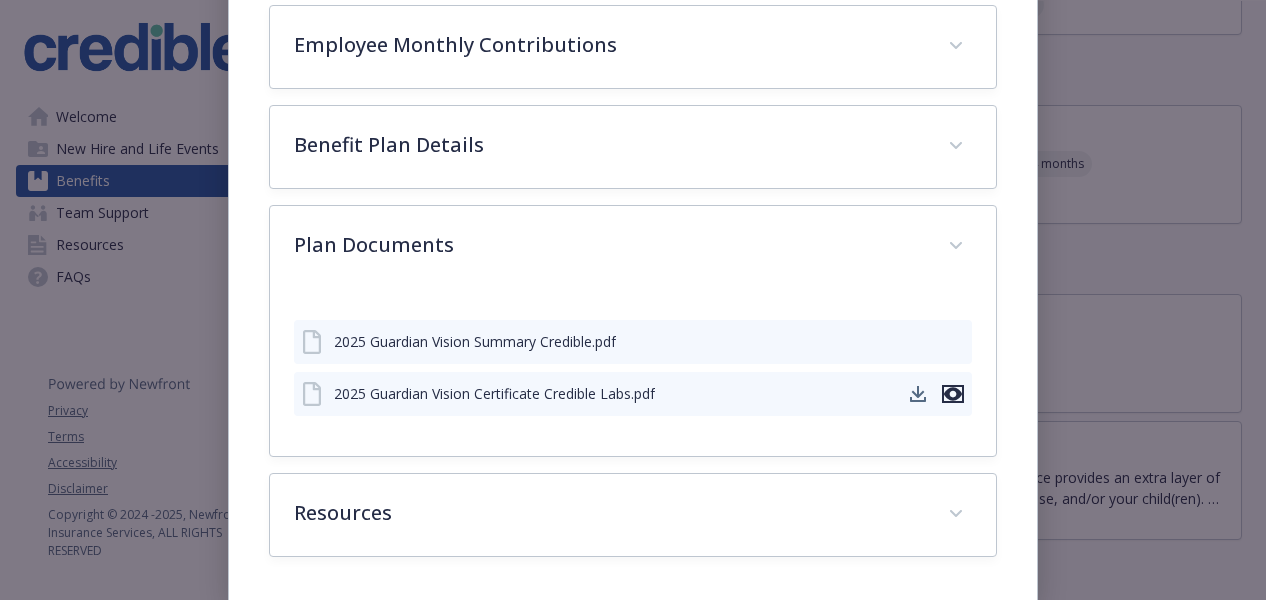click 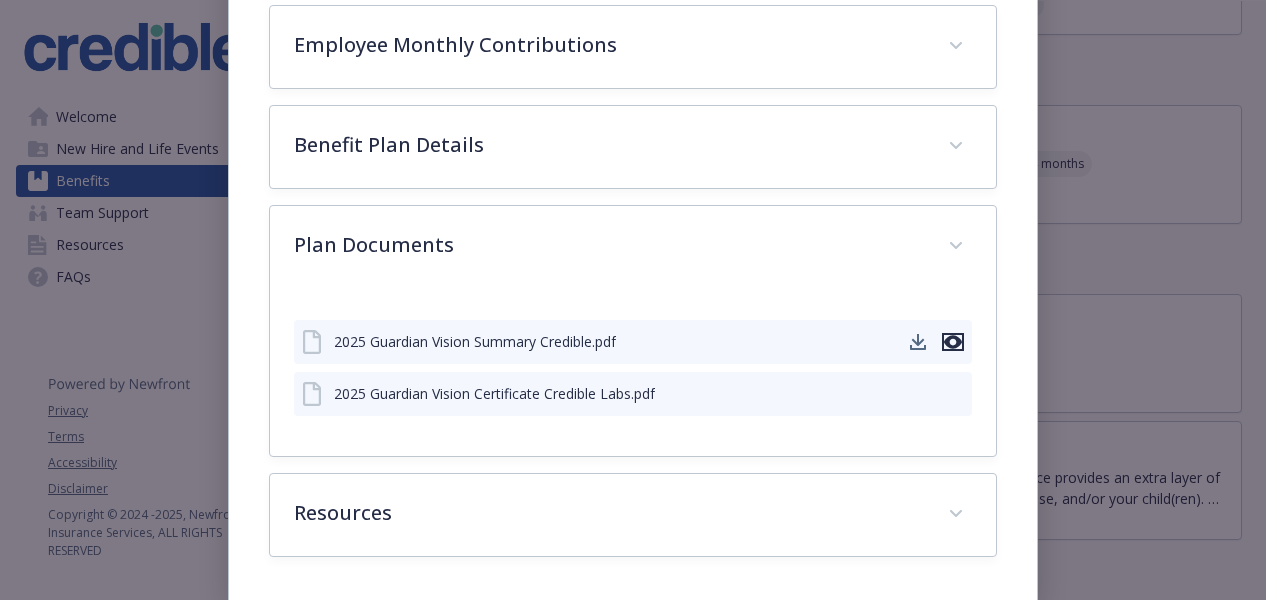 click 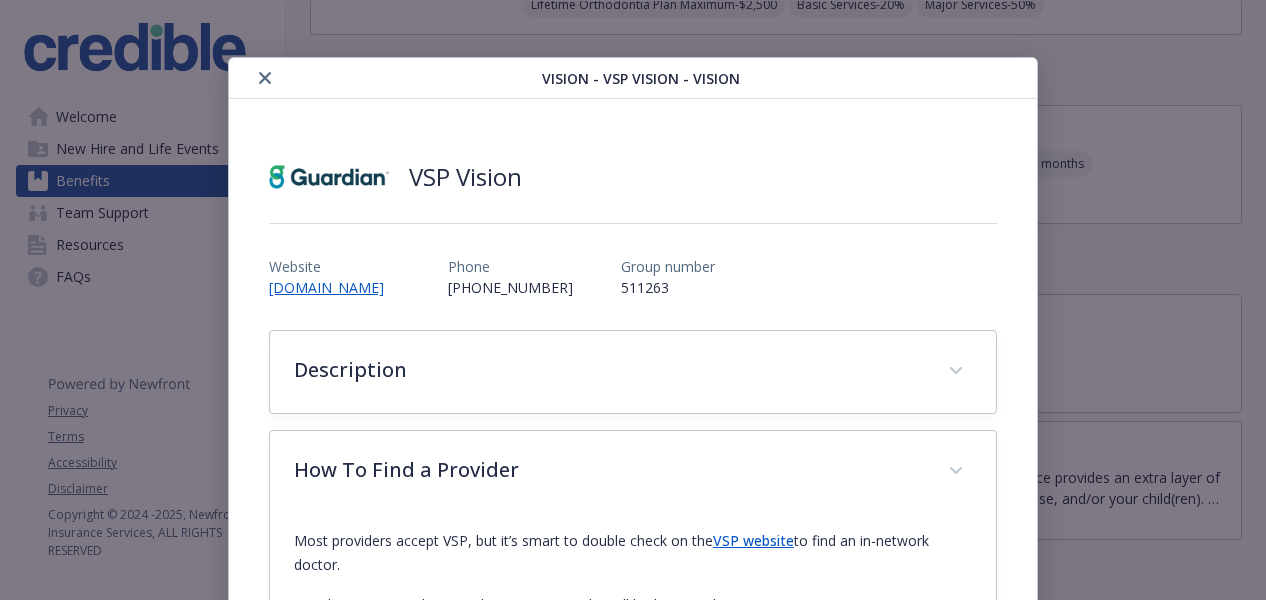 scroll, scrollTop: 0, scrollLeft: 0, axis: both 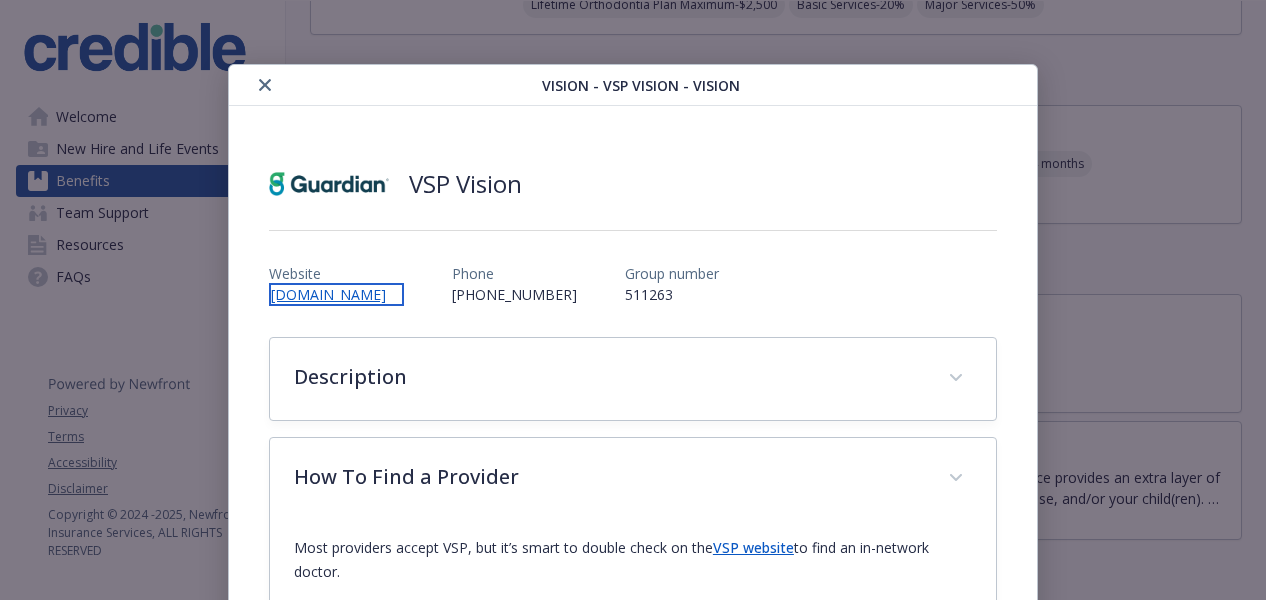 click on "[DOMAIN_NAME]" at bounding box center [336, 294] 